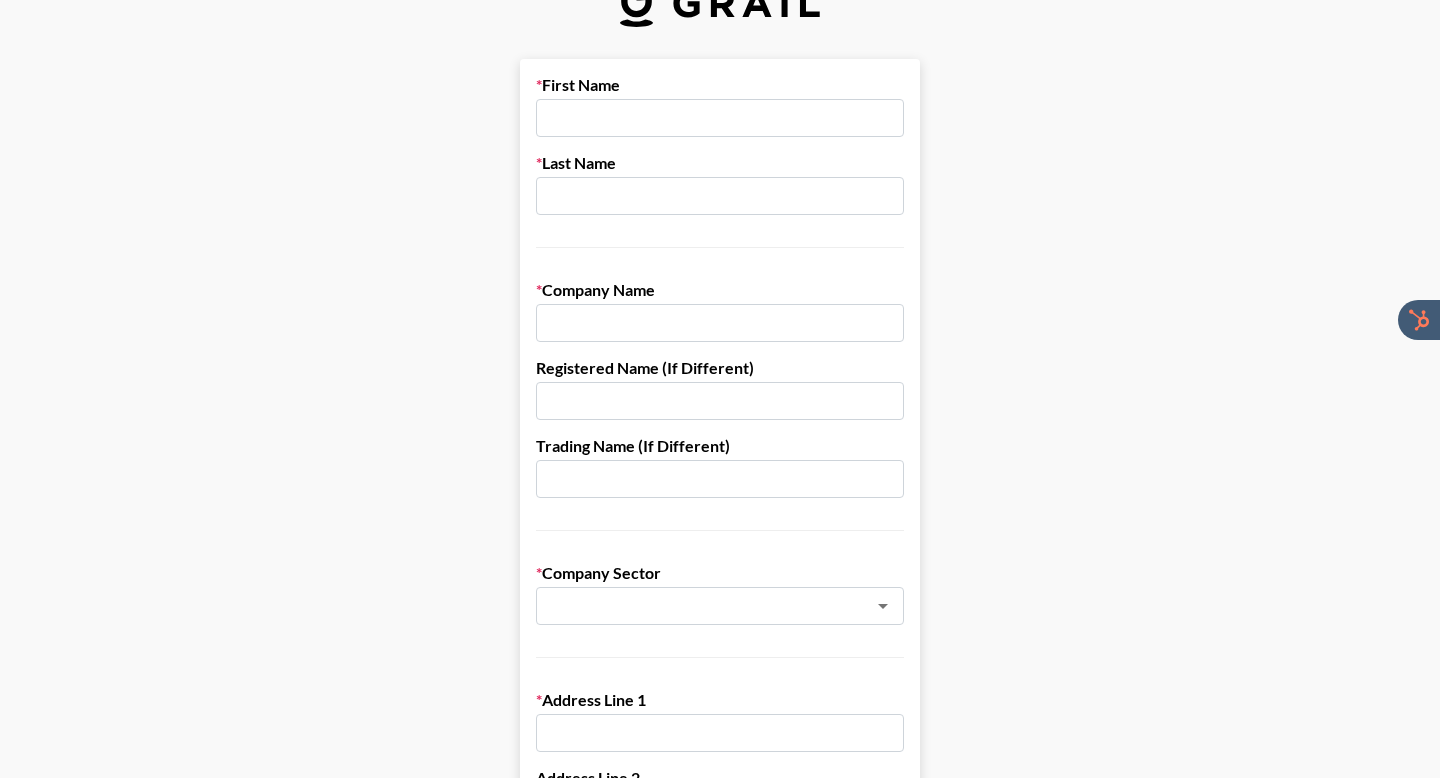 scroll, scrollTop: 0, scrollLeft: 0, axis: both 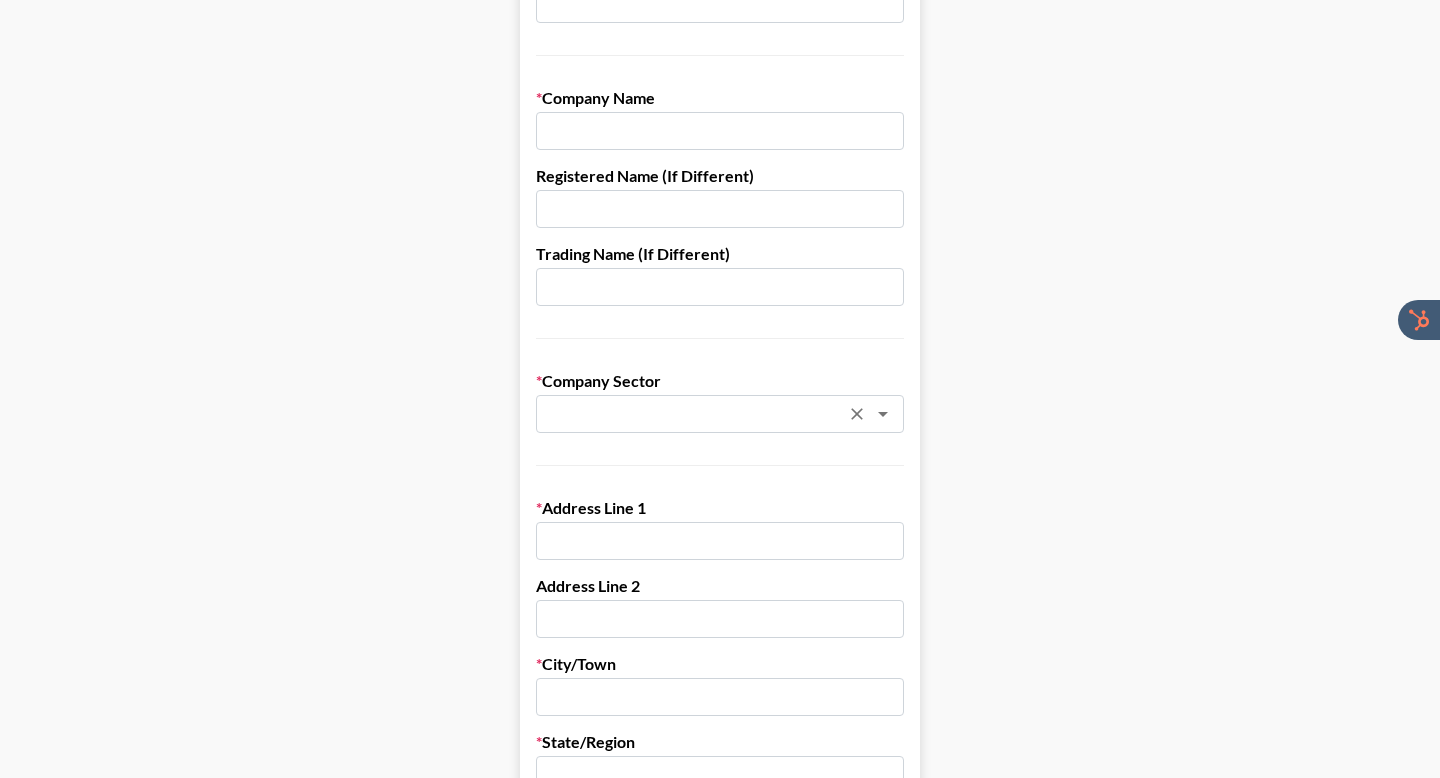 click at bounding box center (693, 414) 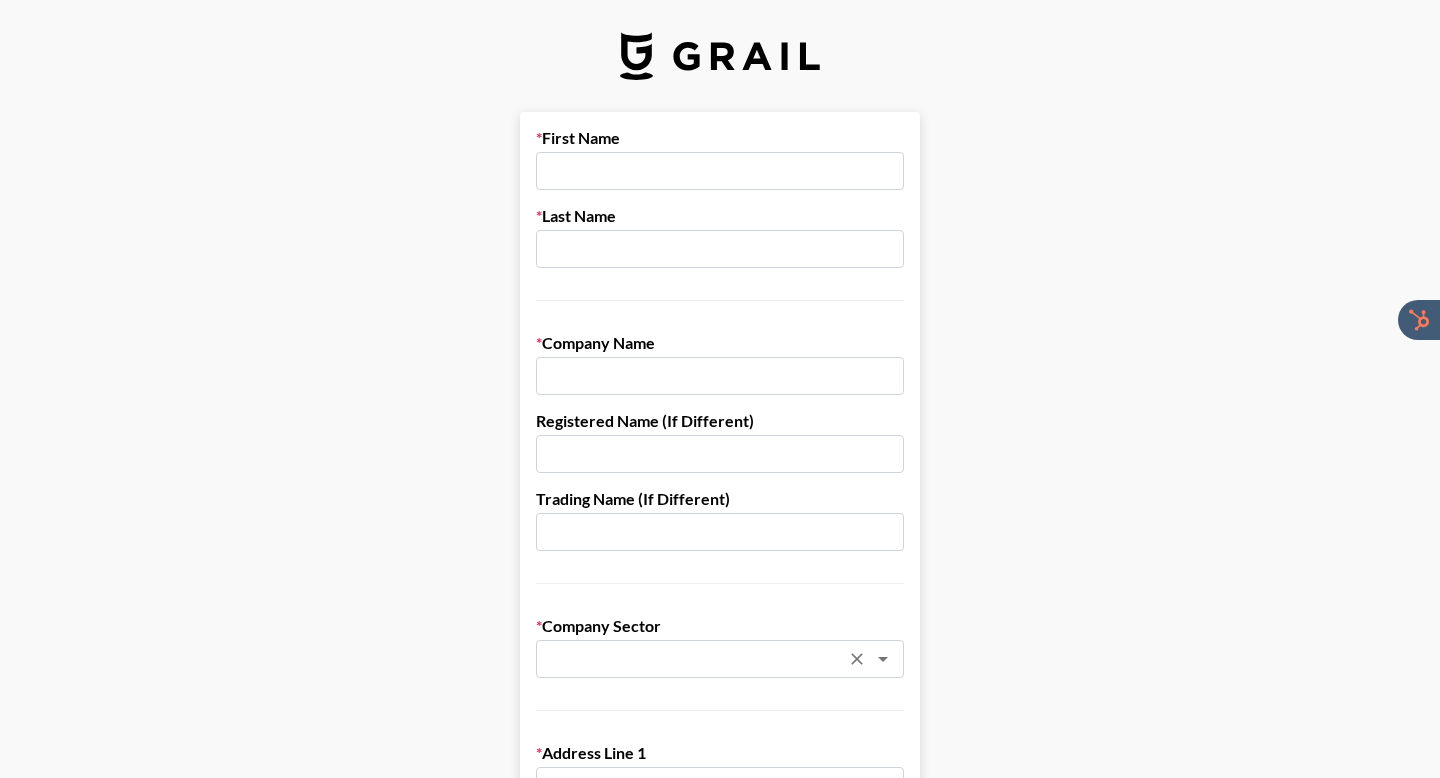 click on "First Name" at bounding box center (720, 159) 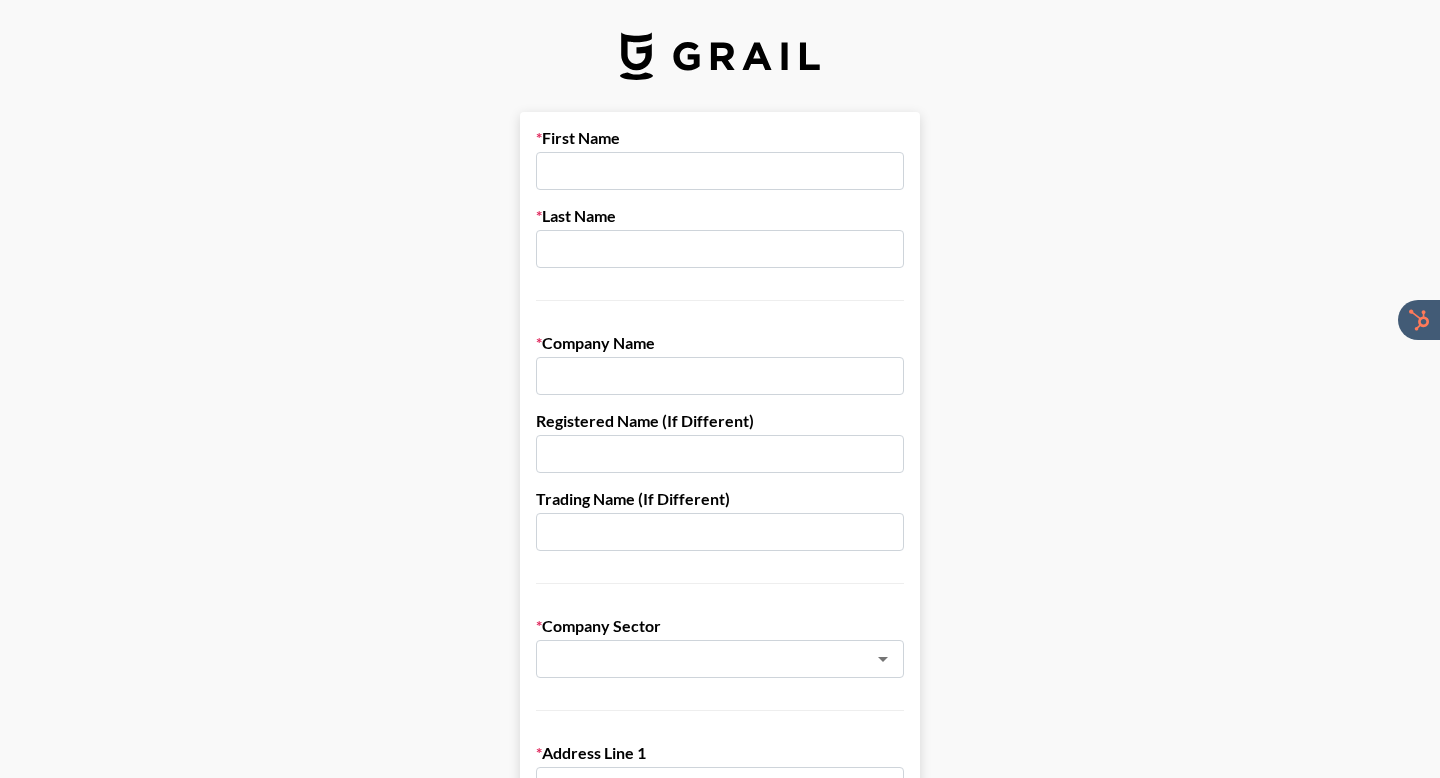 click at bounding box center [720, 171] 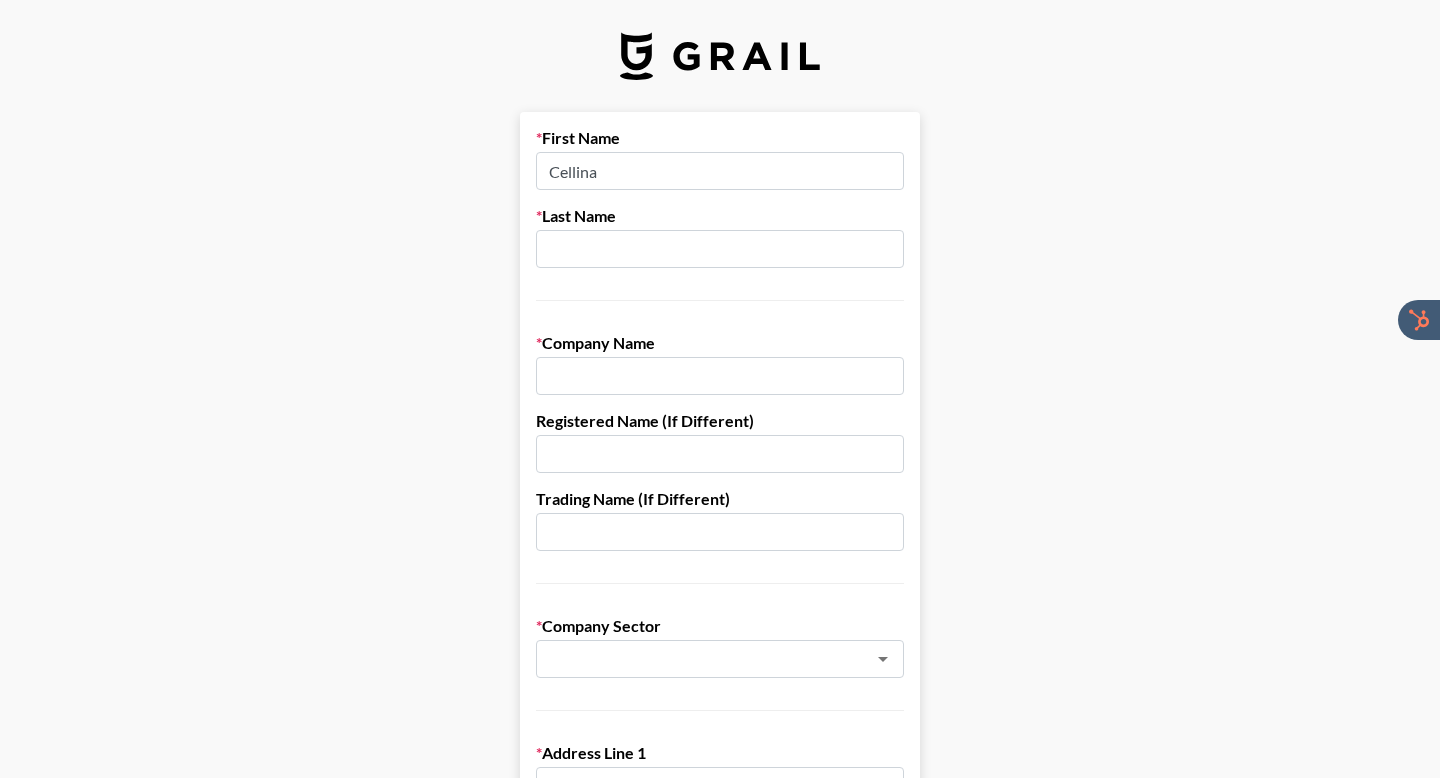 type on "Cellina" 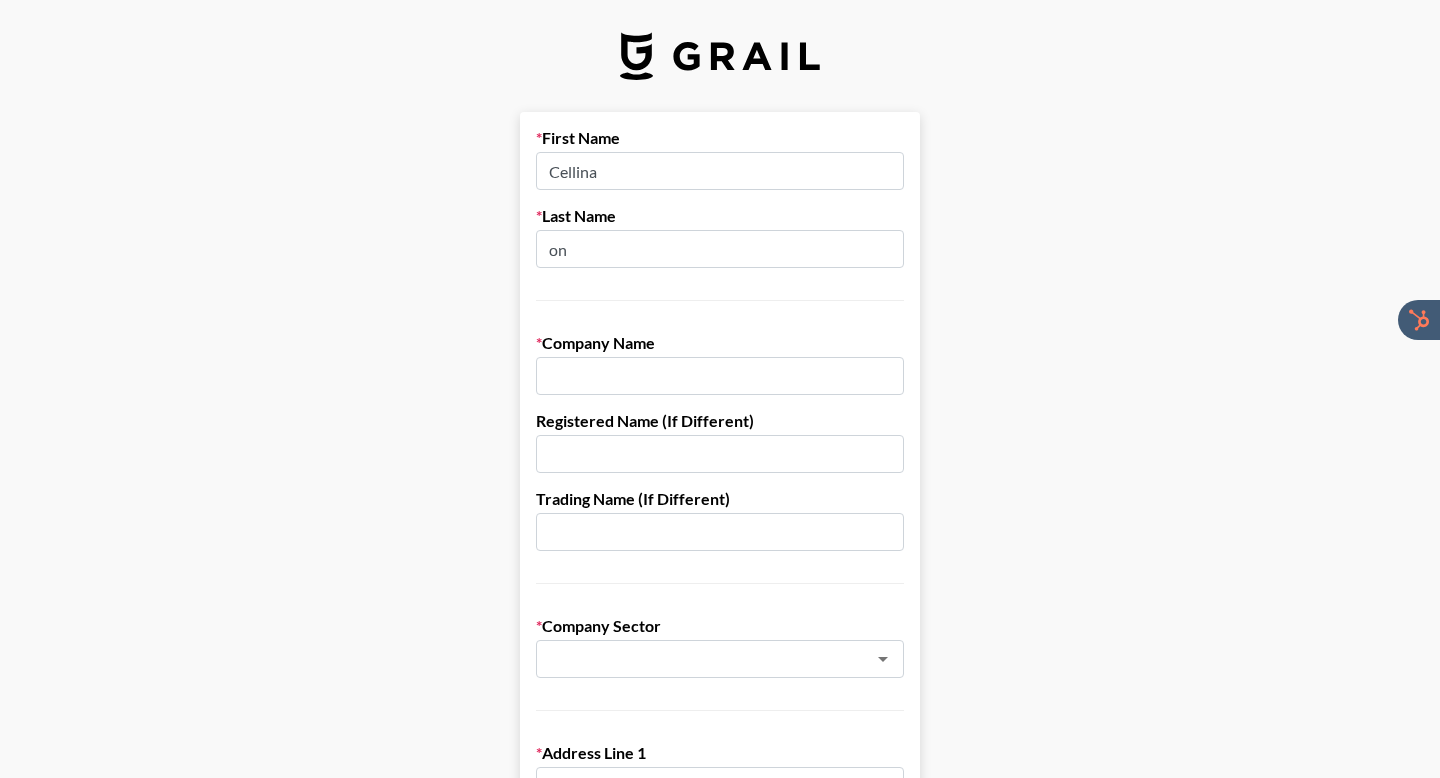 type on "o" 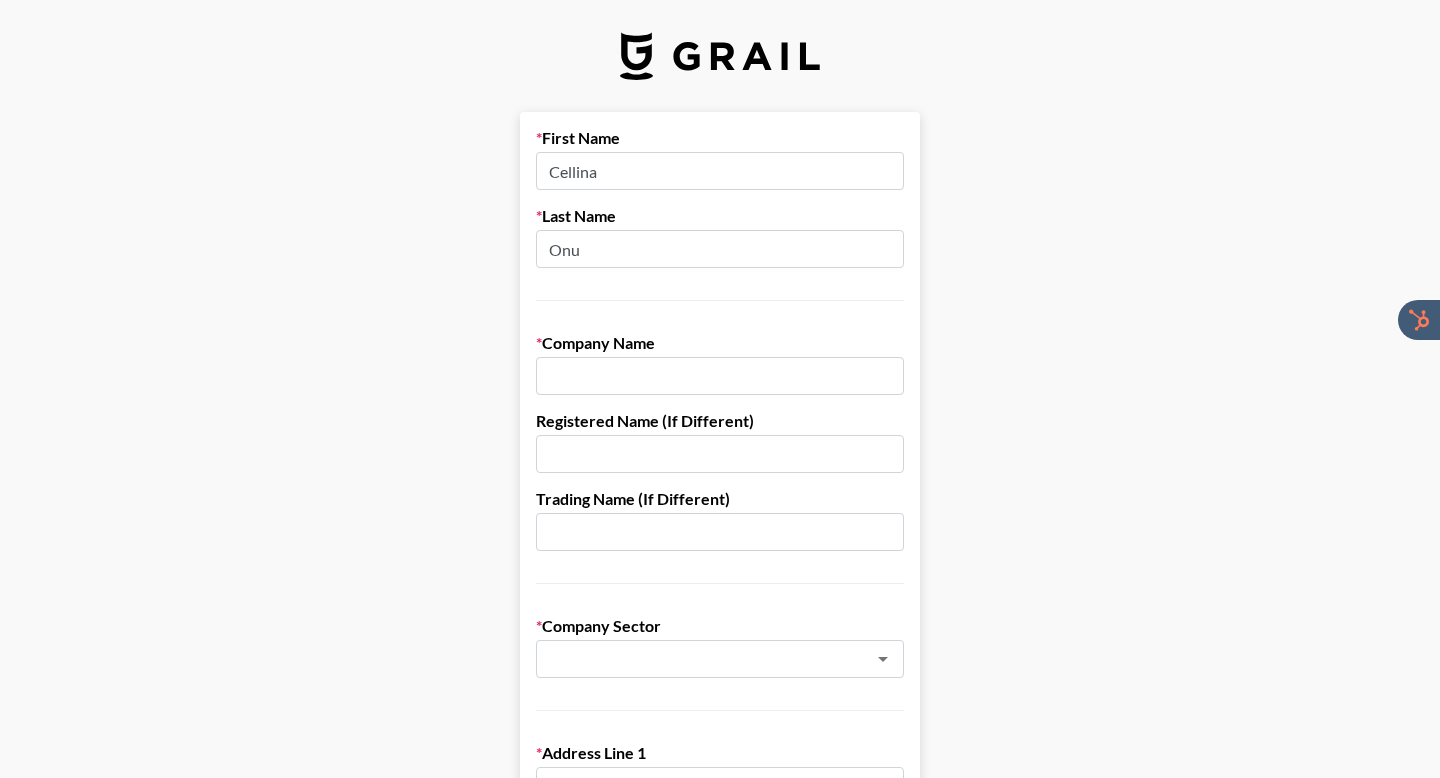 type on "Onu" 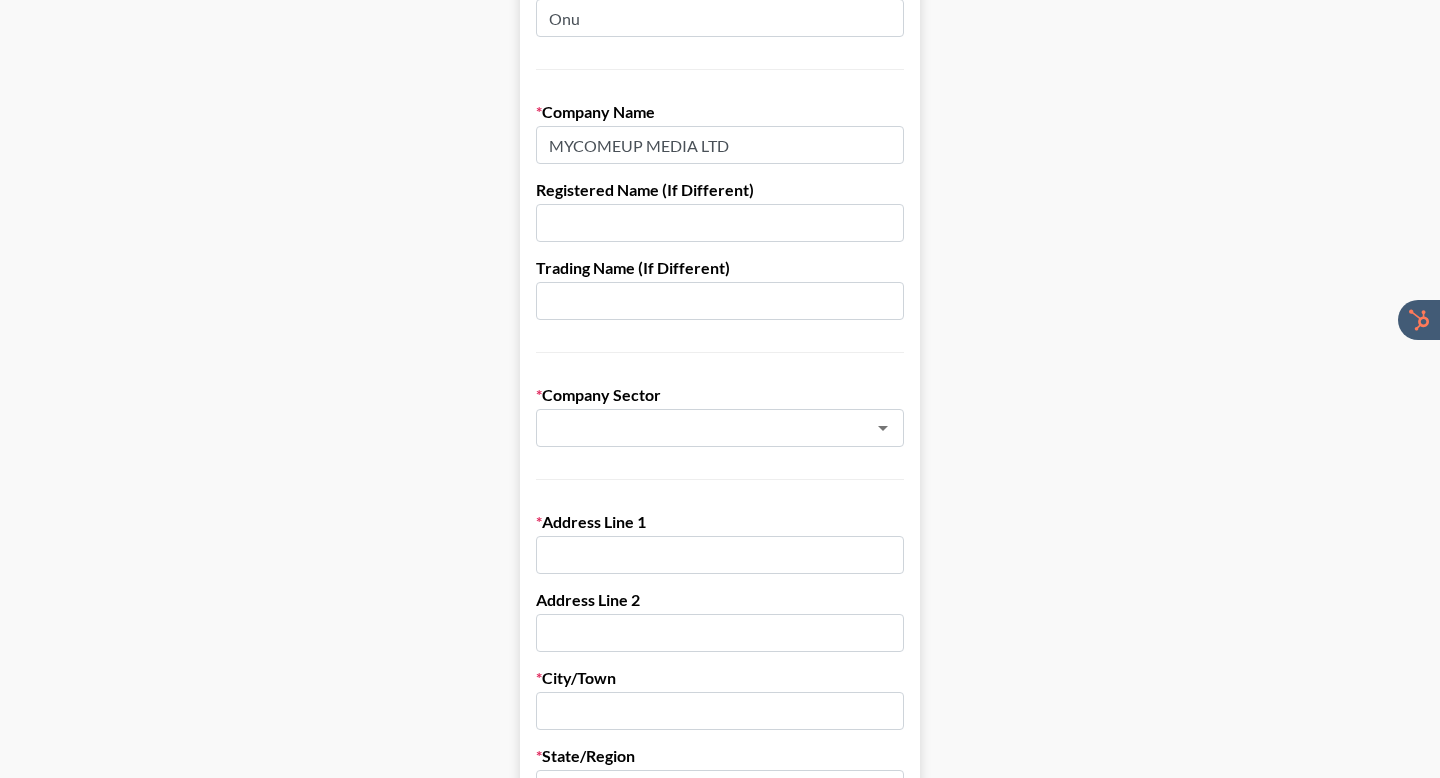 scroll, scrollTop: 235, scrollLeft: 0, axis: vertical 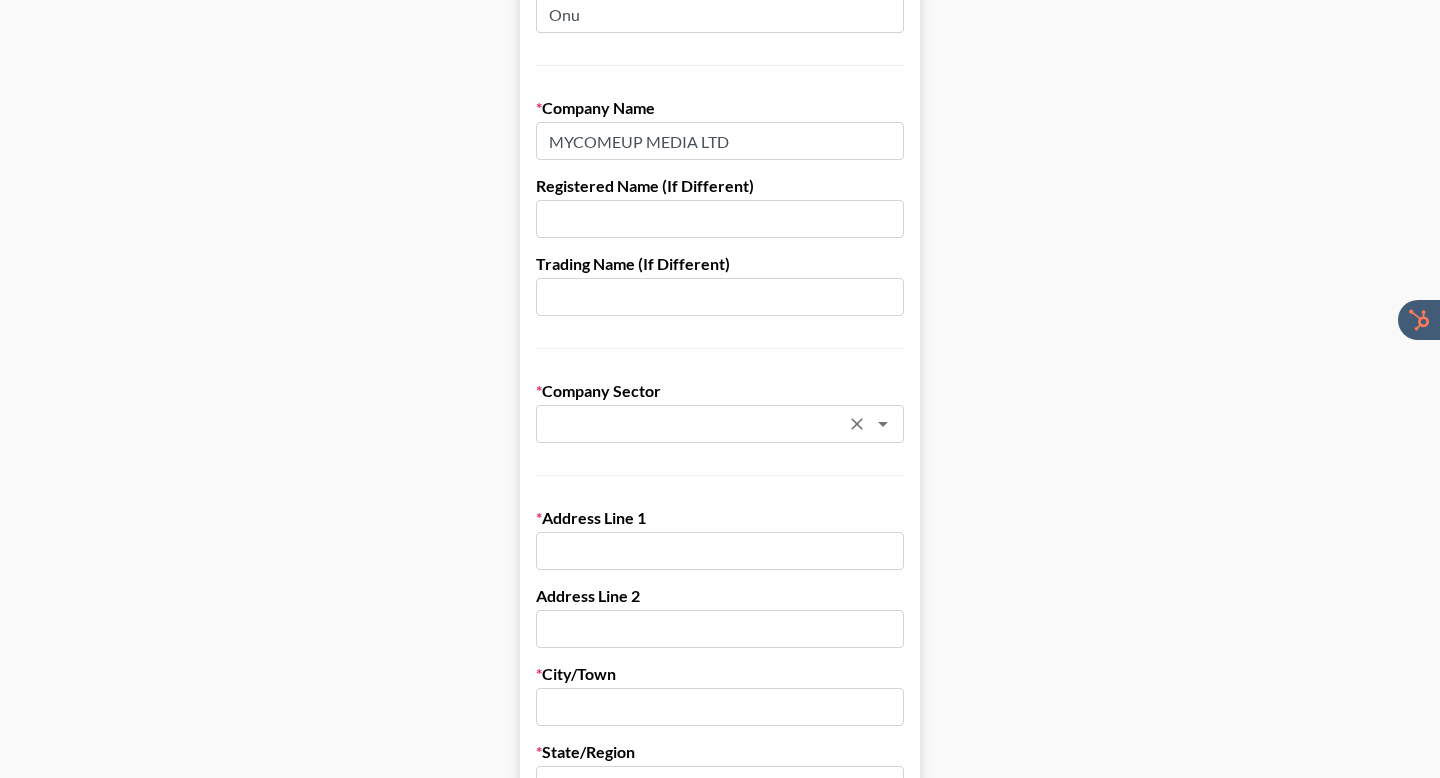 click on "​" at bounding box center (720, 424) 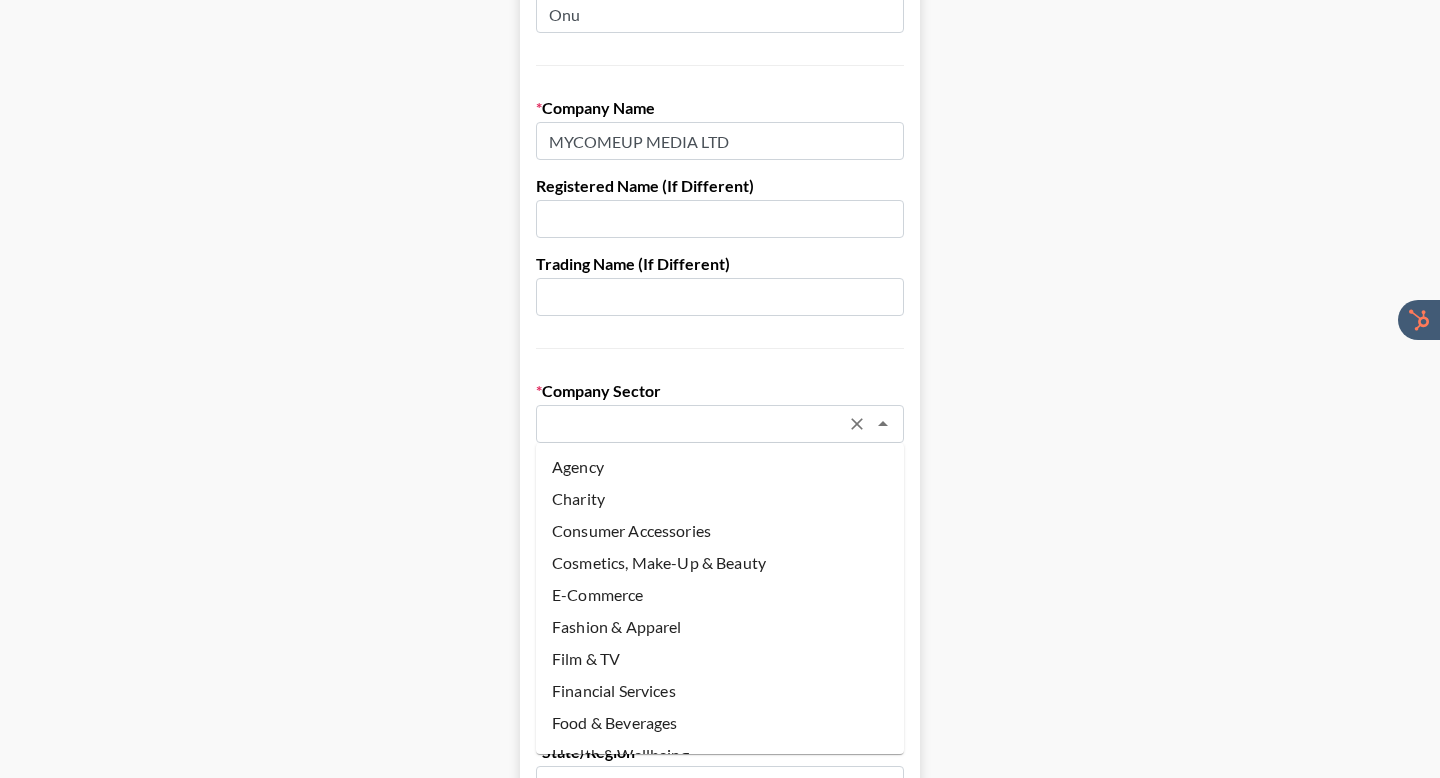 click on "Agency" at bounding box center [720, 467] 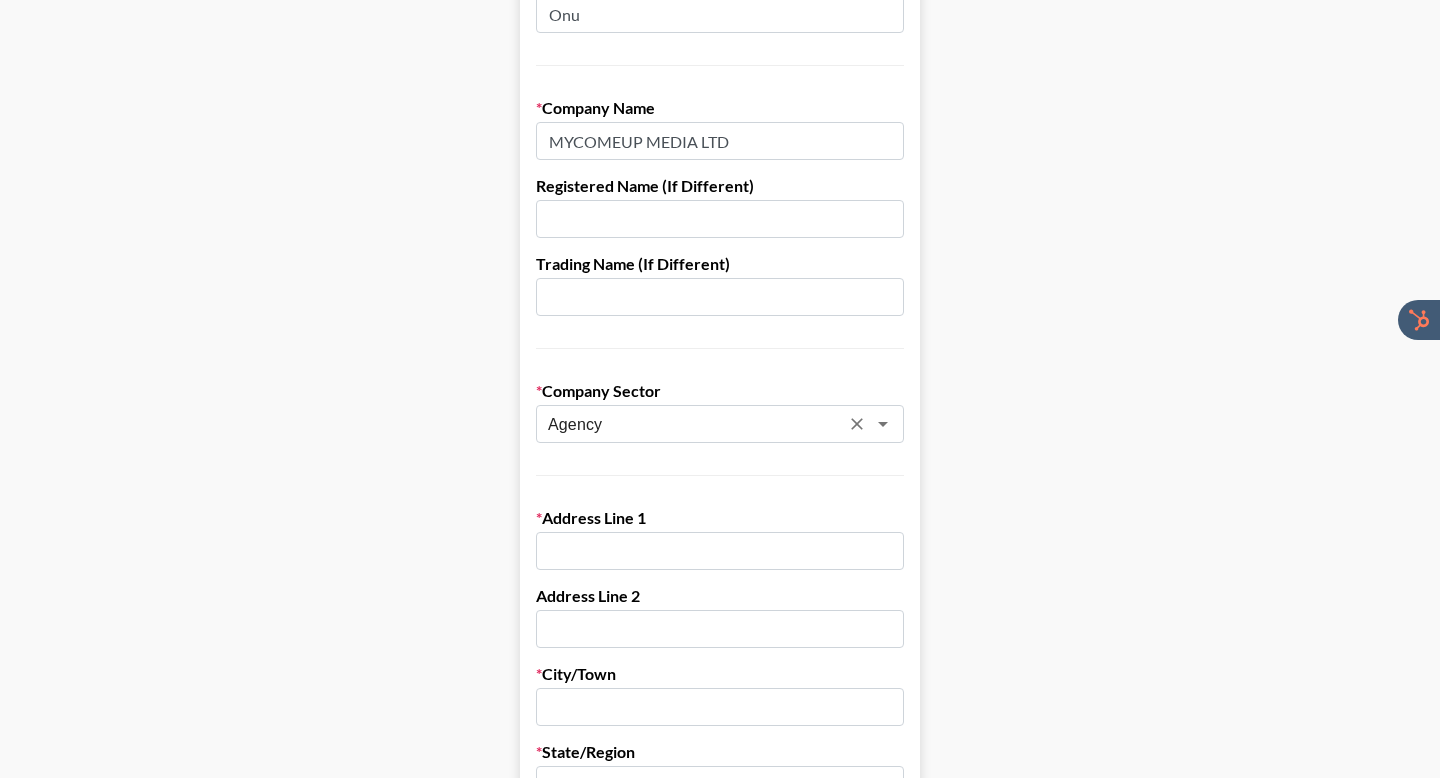click on "Agency" at bounding box center [693, 424] 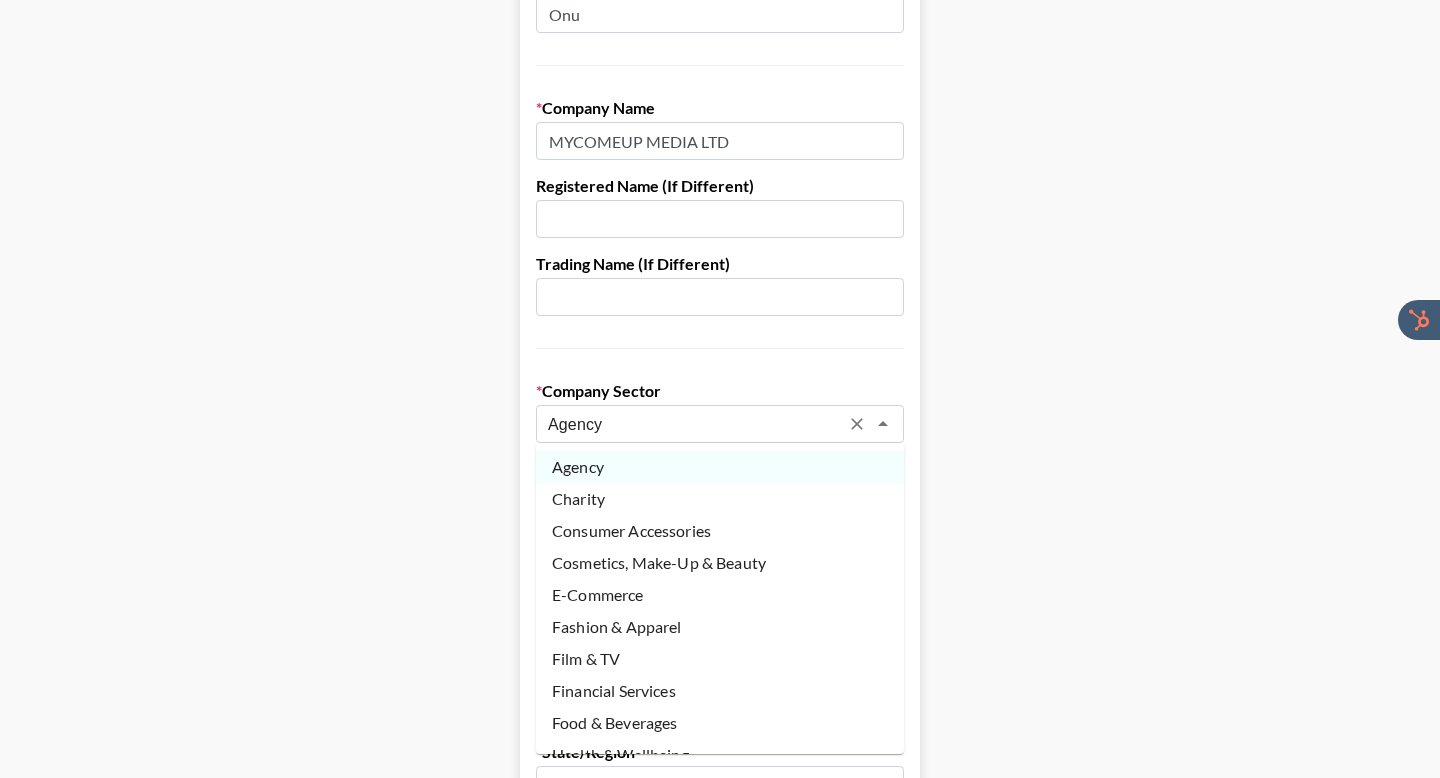 scroll, scrollTop: 153, scrollLeft: 0, axis: vertical 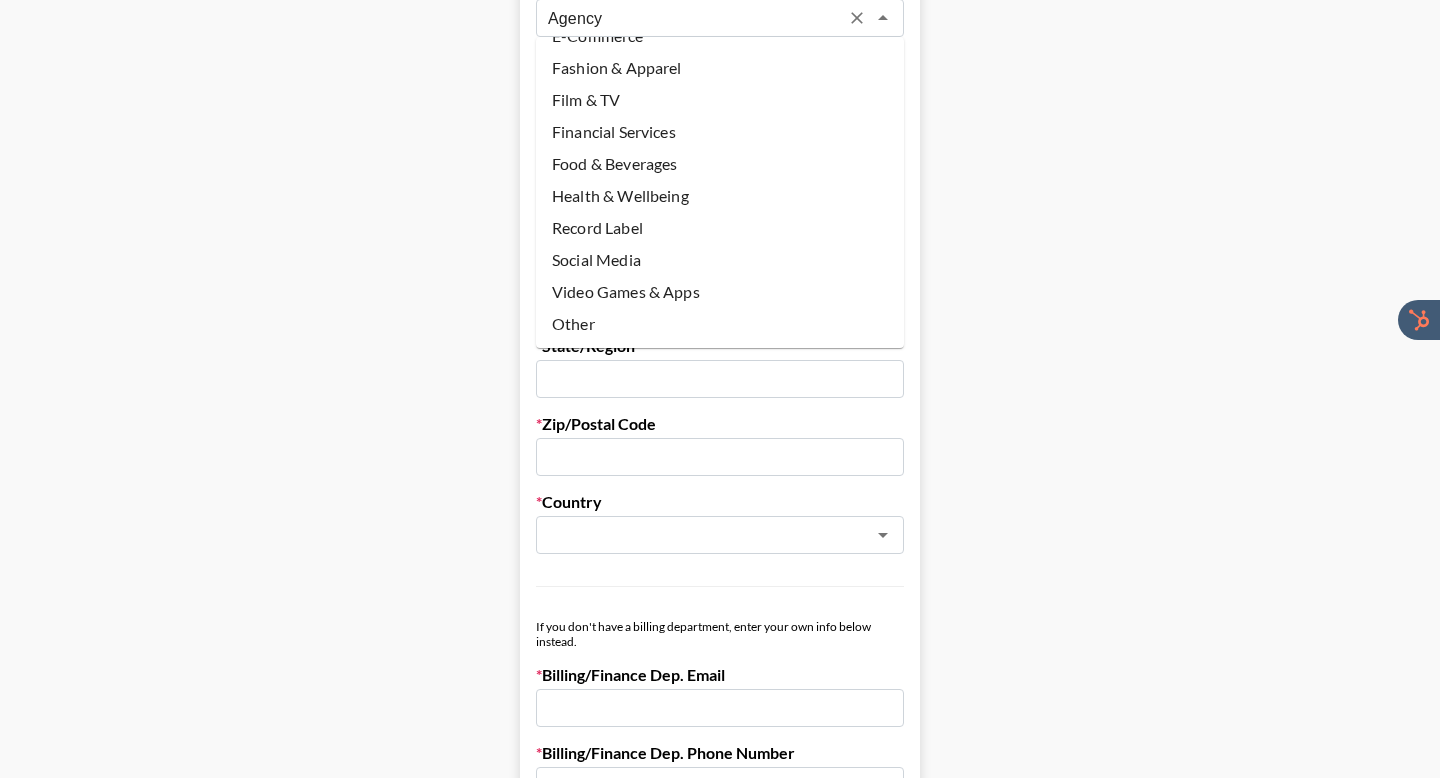 click on "Zip/Postal Code" at bounding box center (720, 424) 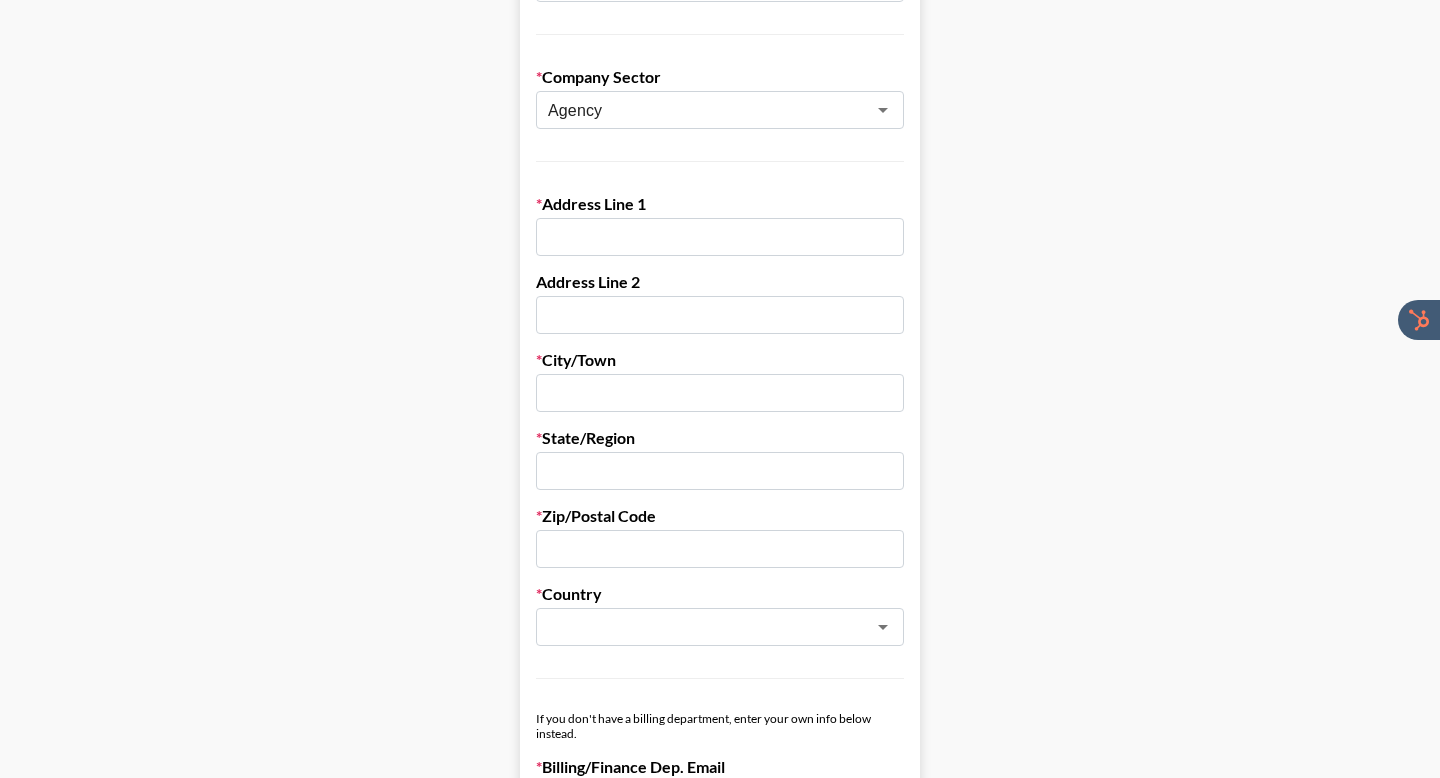 scroll, scrollTop: 550, scrollLeft: 0, axis: vertical 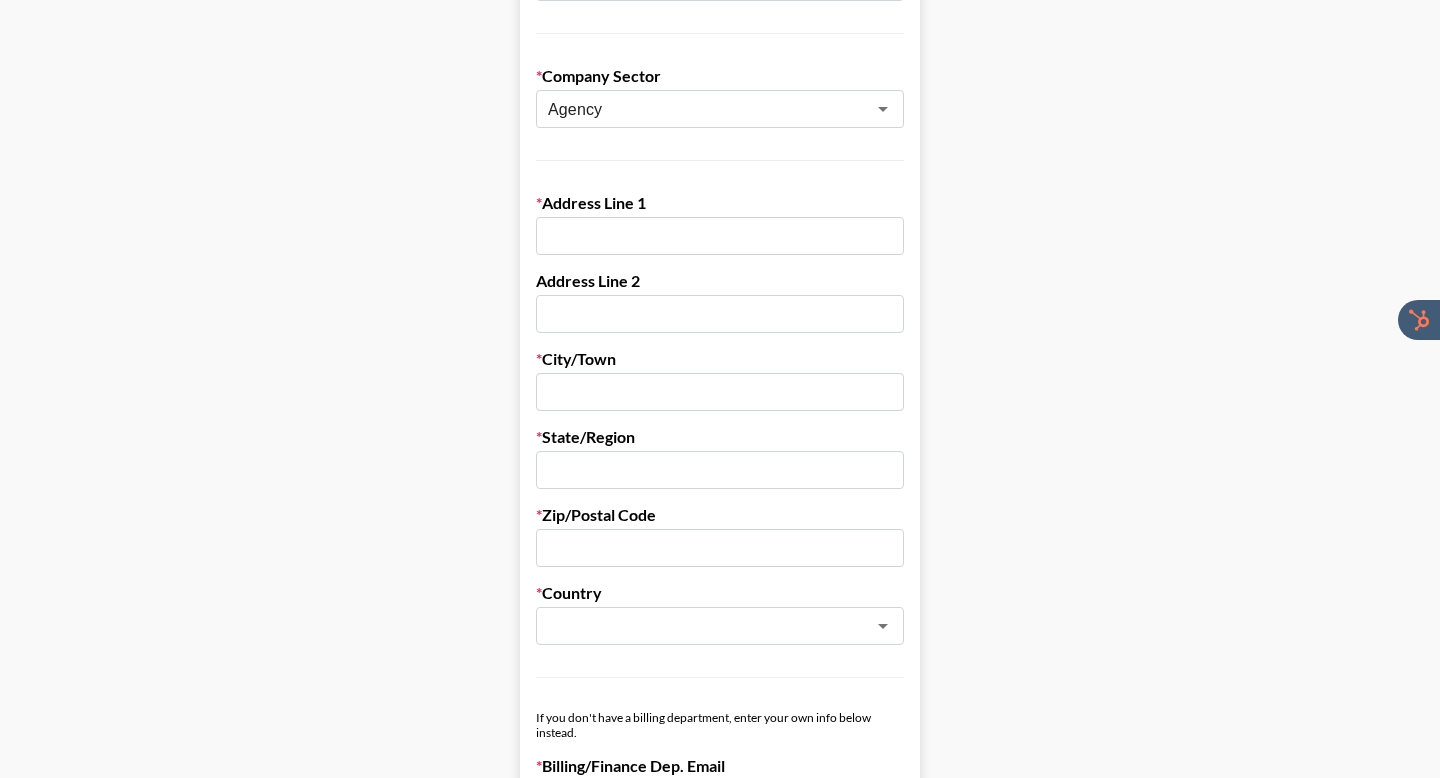 click at bounding box center [720, 236] 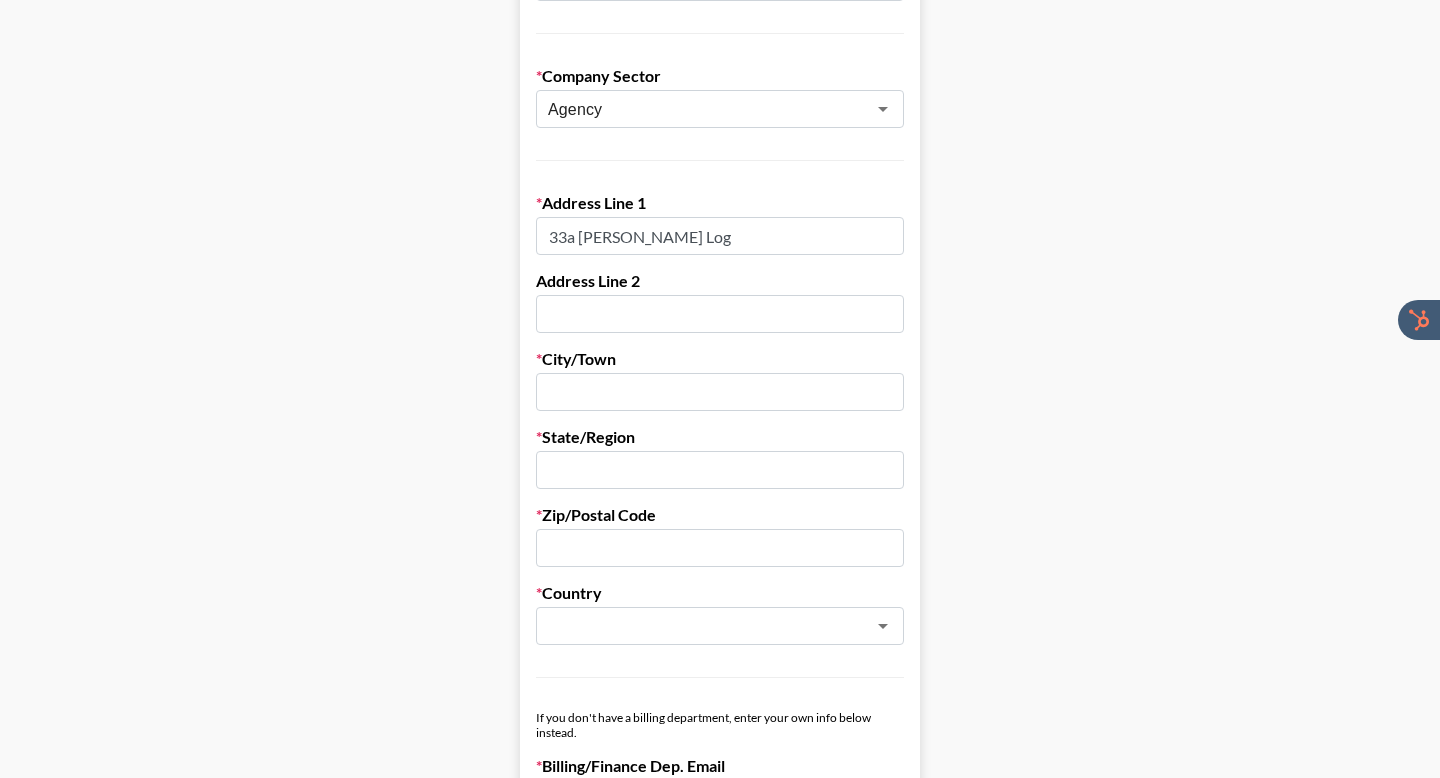 type on "33a [PERSON_NAME] Log" 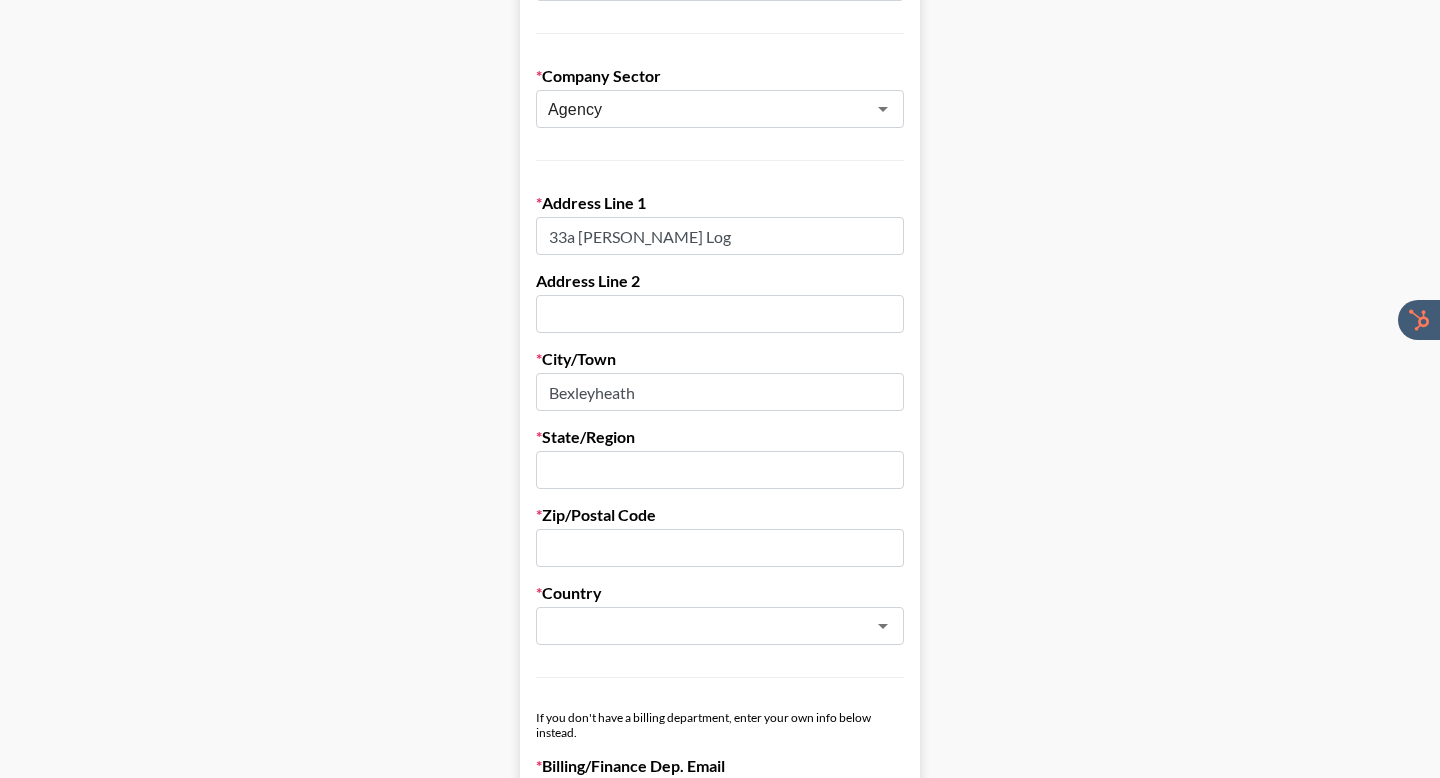 type on "Bexleyheath" 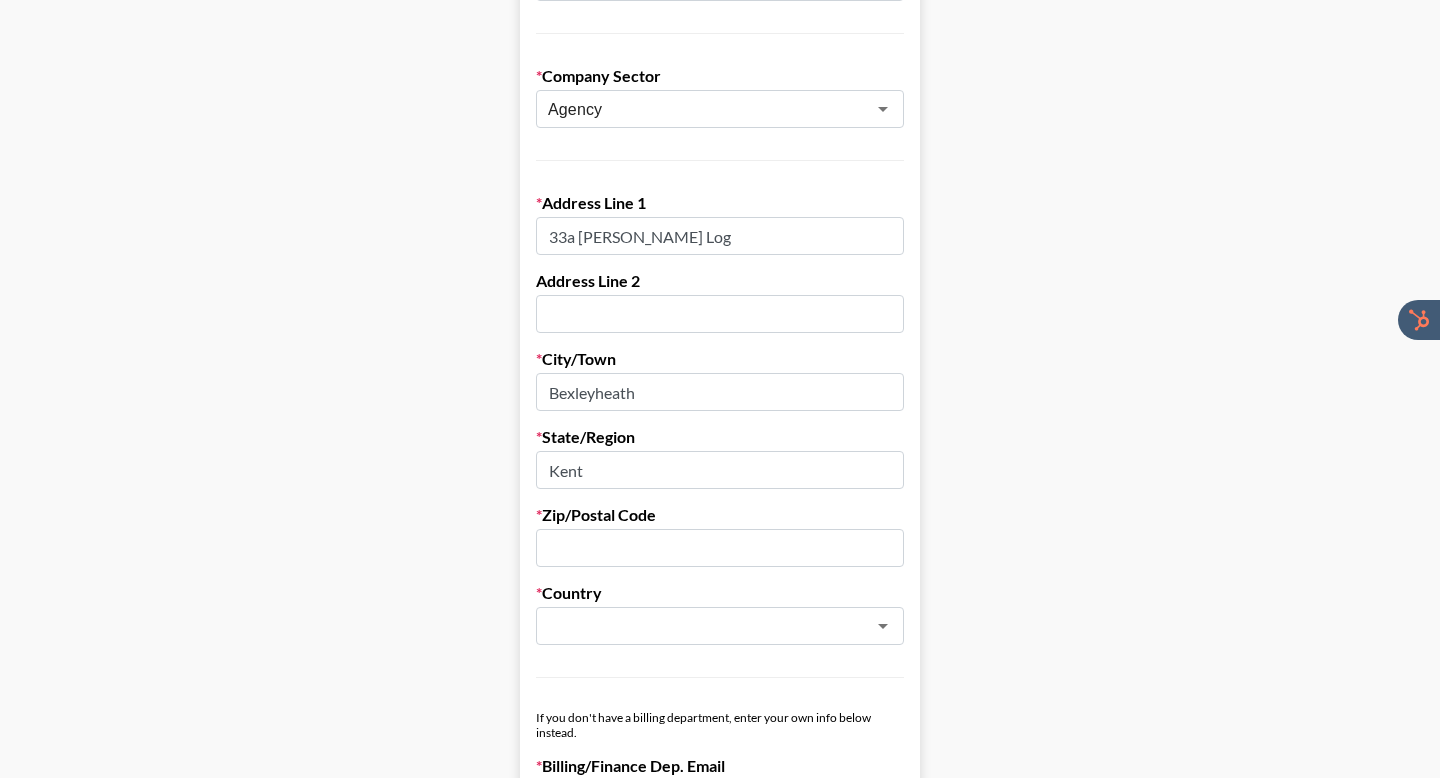 type on "Kent" 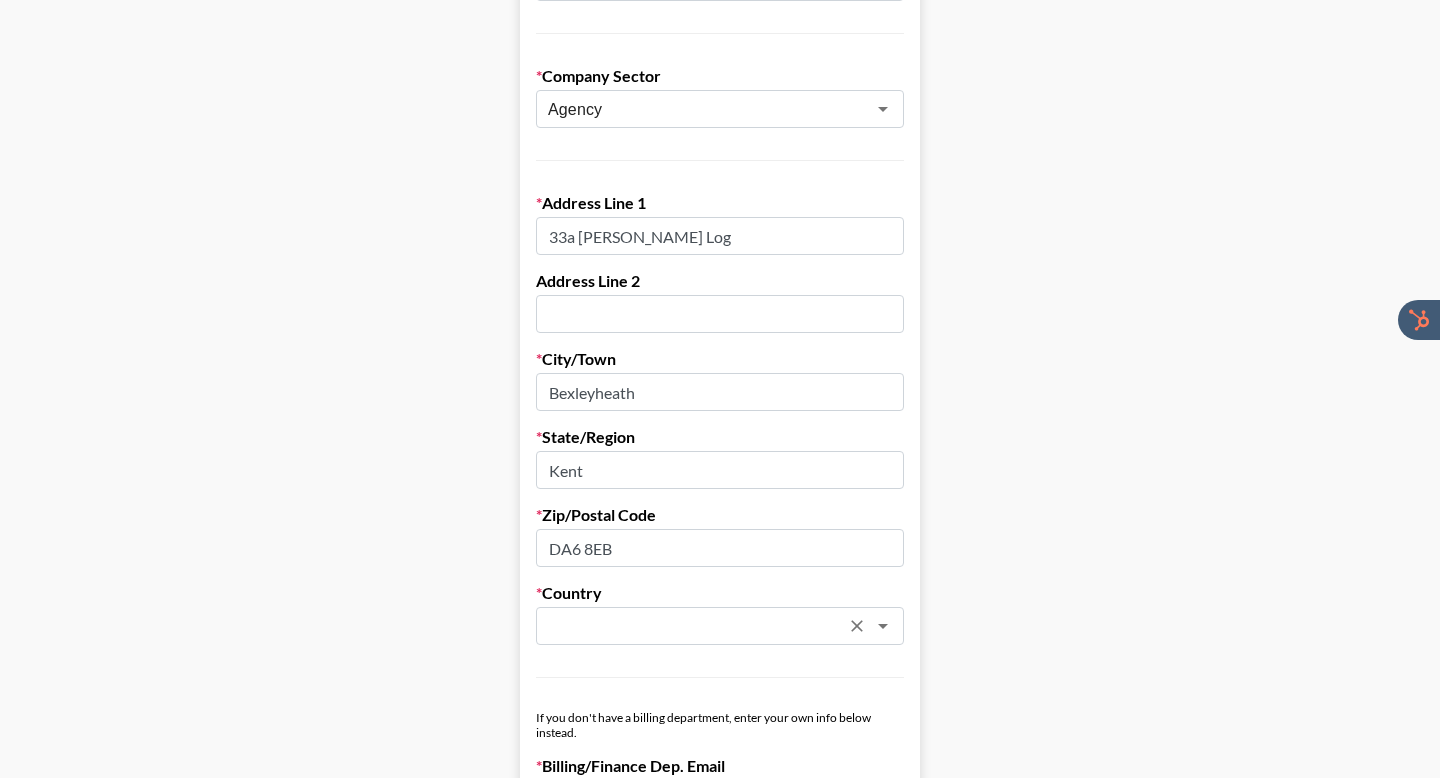 type on "DA6 8EB" 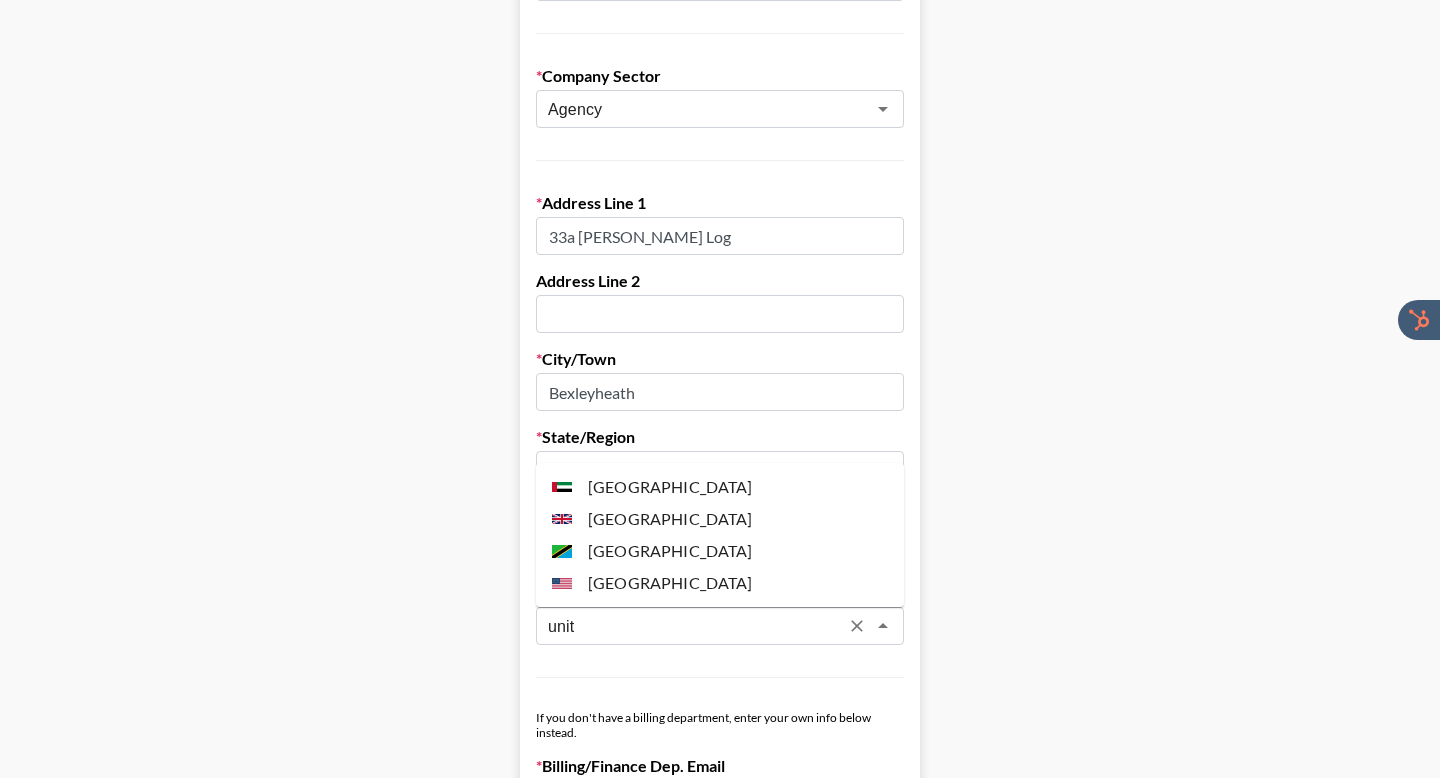 click on "[GEOGRAPHIC_DATA]" at bounding box center [720, 519] 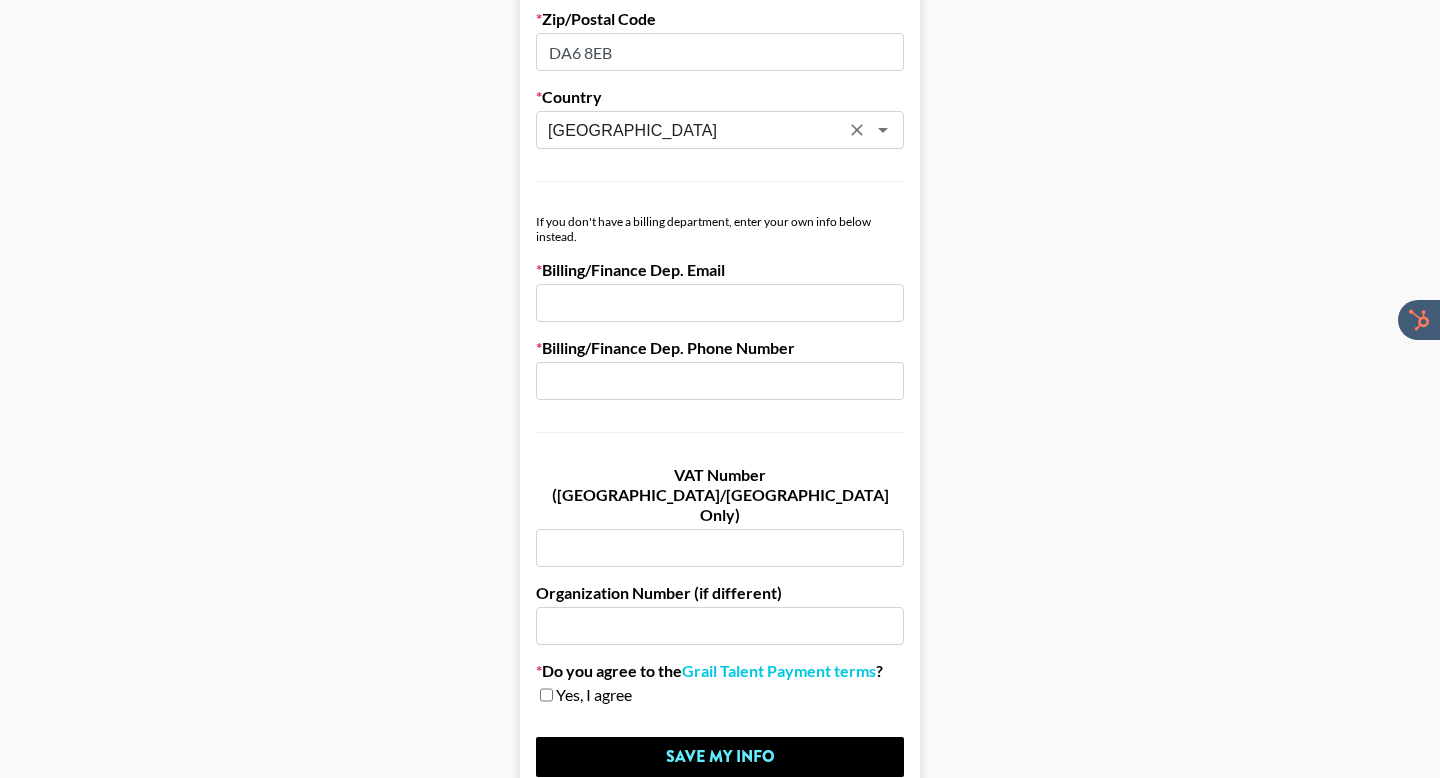 scroll, scrollTop: 1047, scrollLeft: 0, axis: vertical 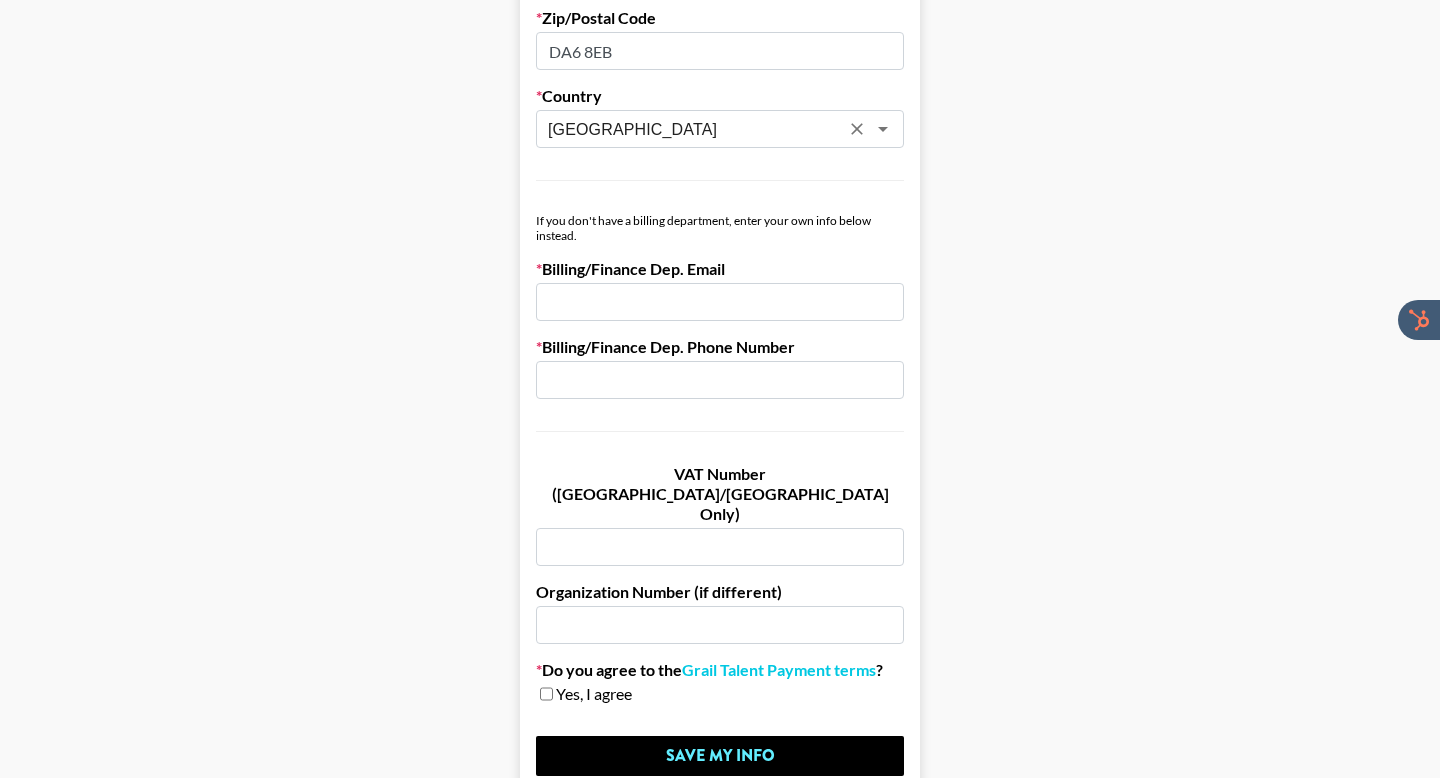 type on "[GEOGRAPHIC_DATA]" 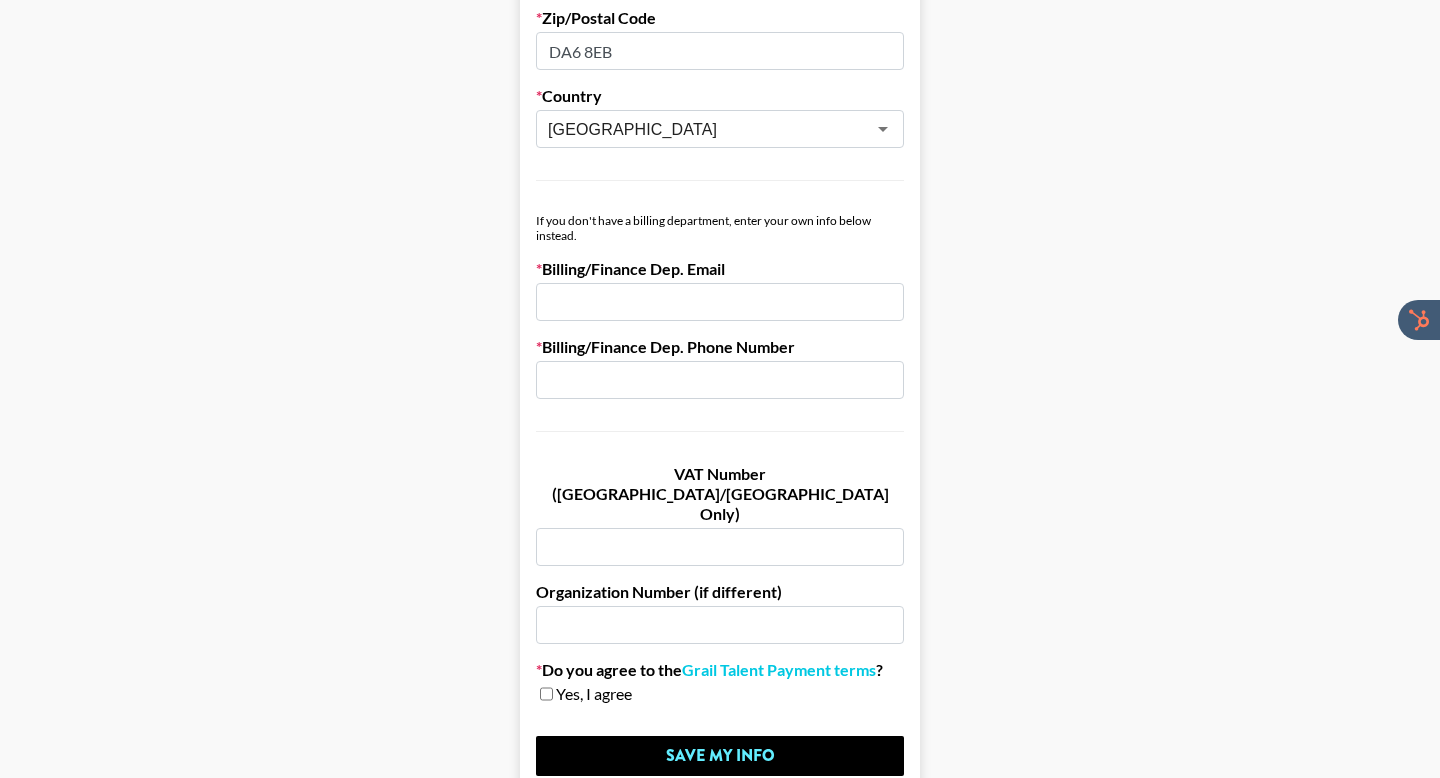 paste on "[EMAIL_ADDRESS][DOMAIN_NAME]" 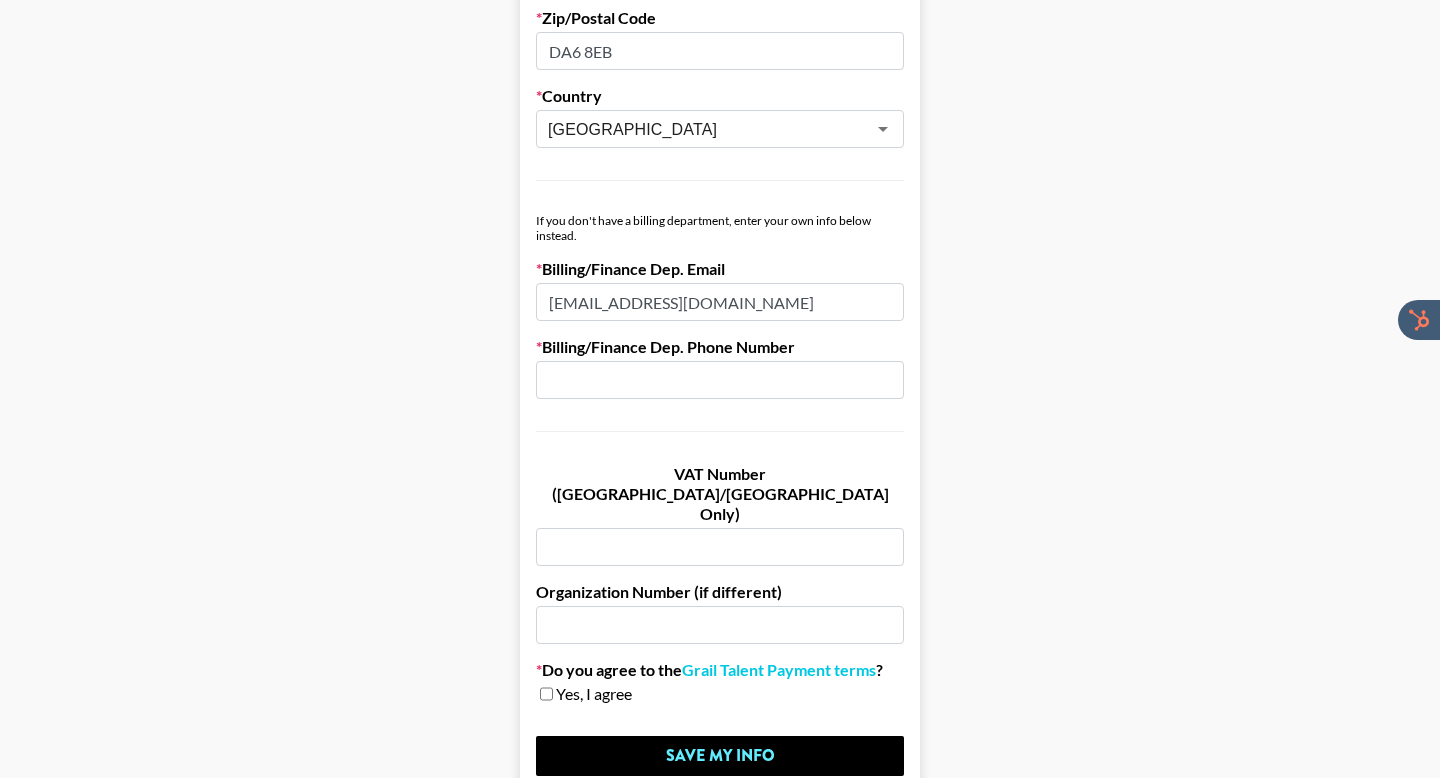 type on "[EMAIL_ADDRESS][DOMAIN_NAME]" 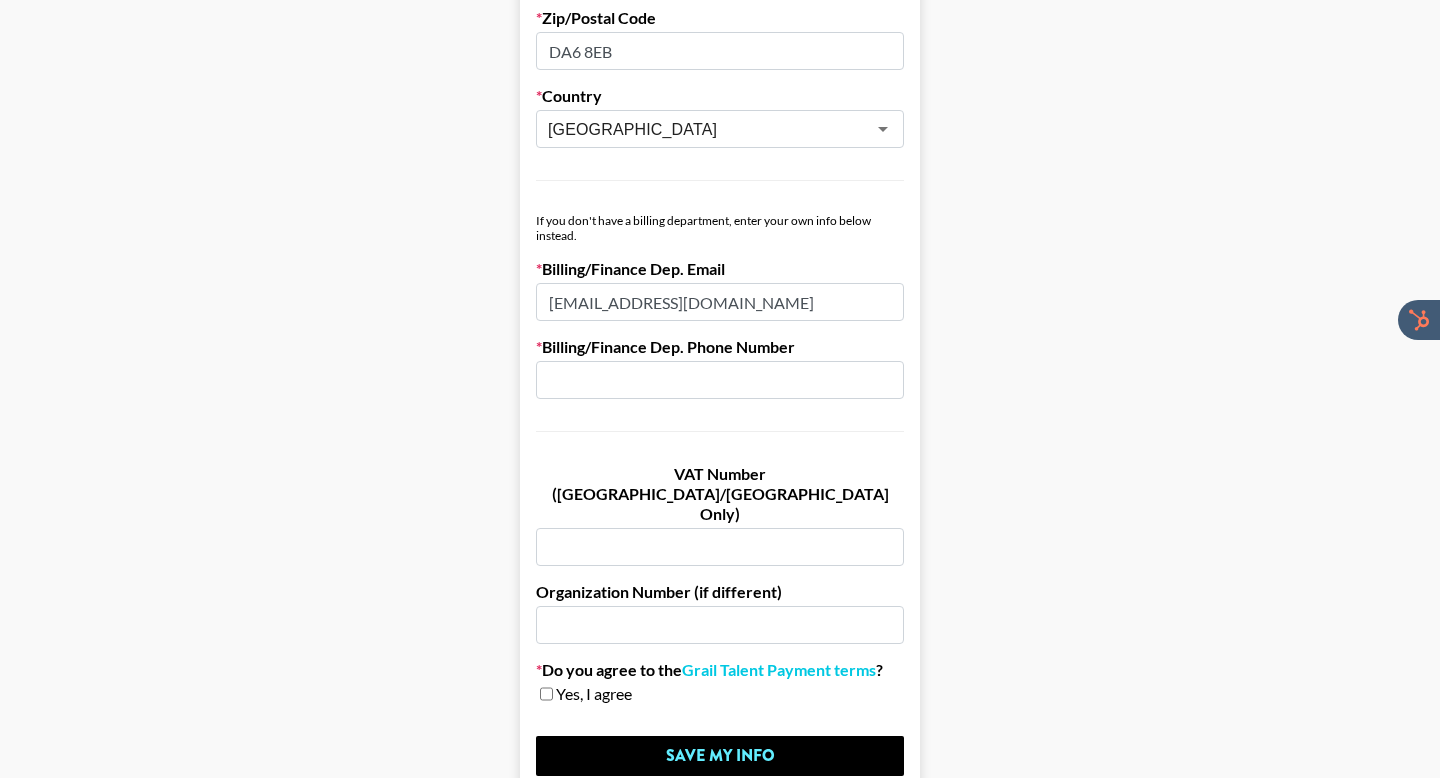 paste on "07803081685" 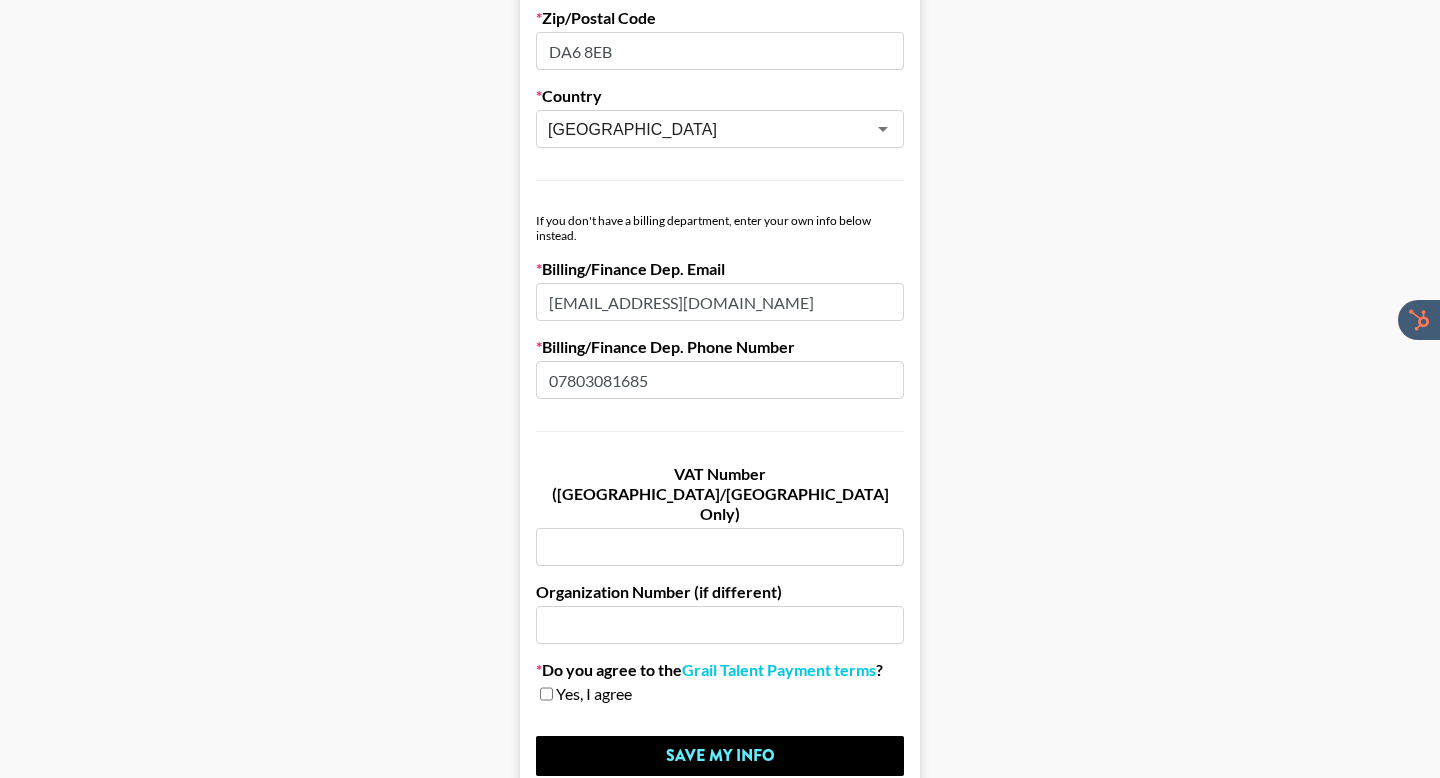 type on "07803081685" 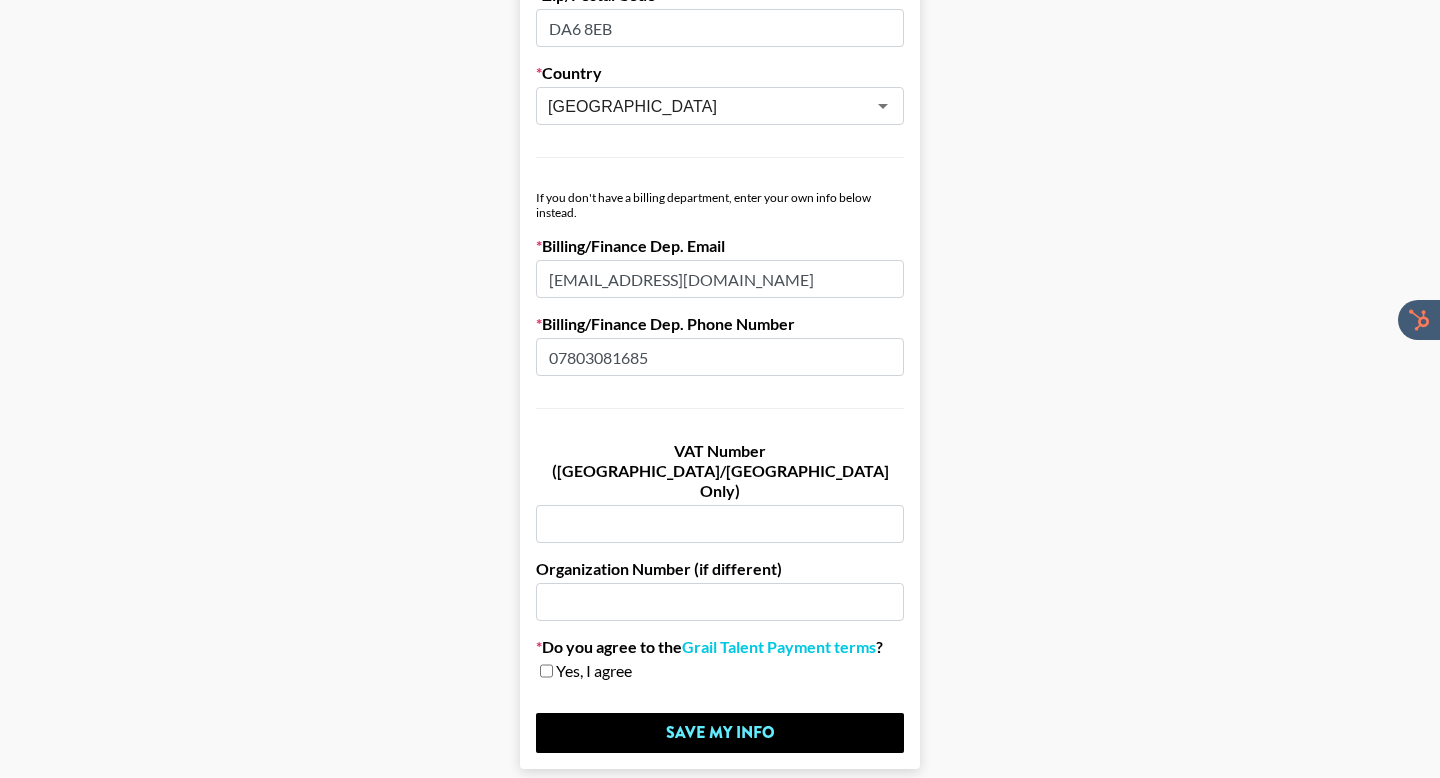 scroll, scrollTop: 1133, scrollLeft: 0, axis: vertical 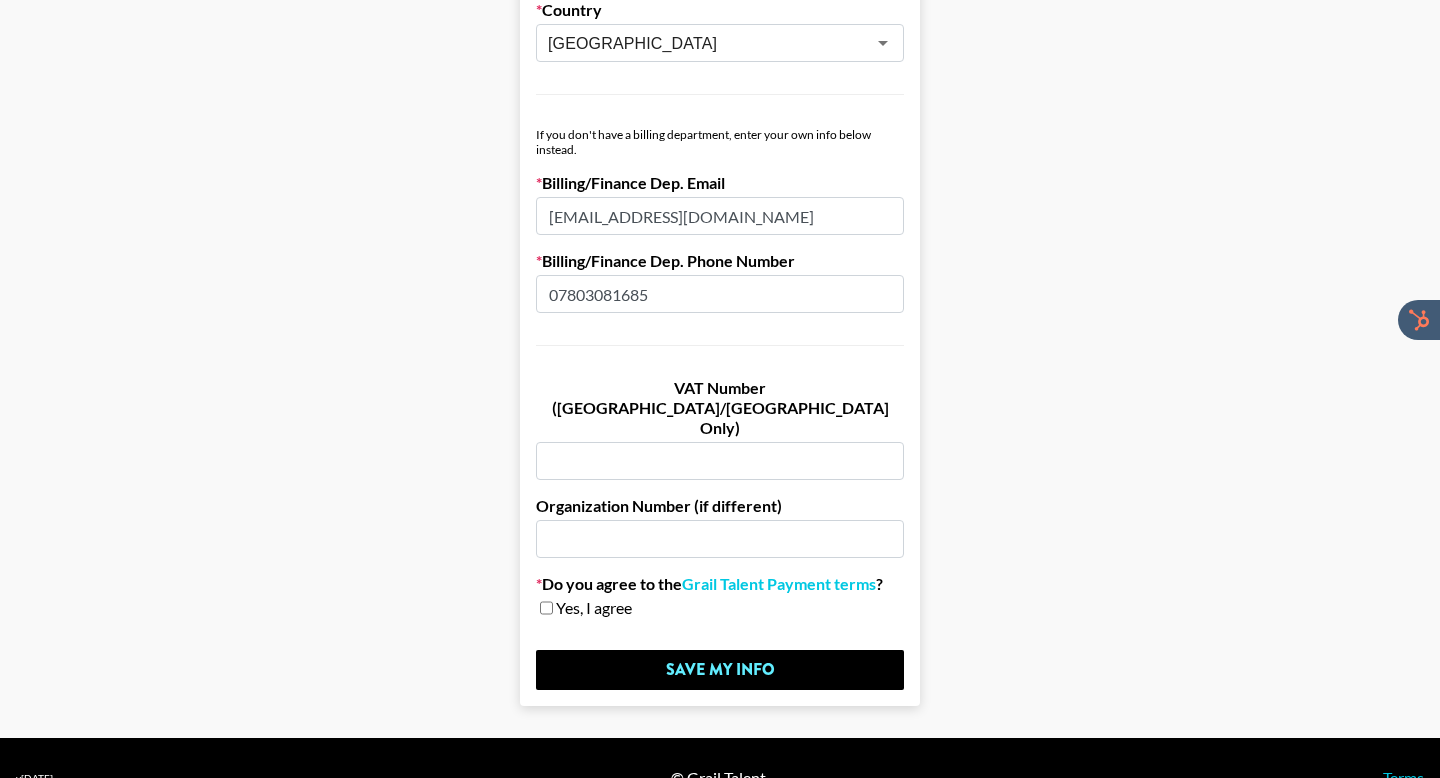 paste on "410335548" 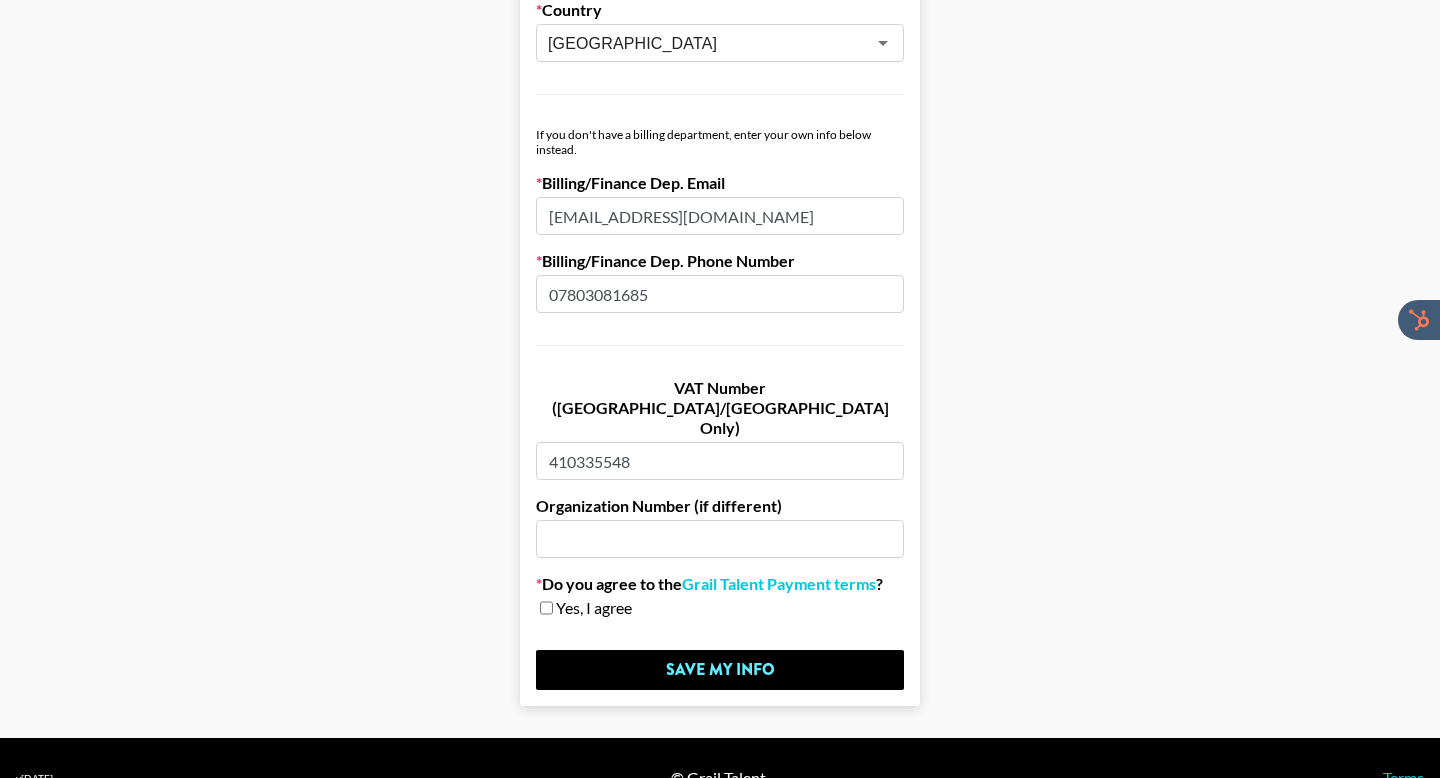 type on "410335548" 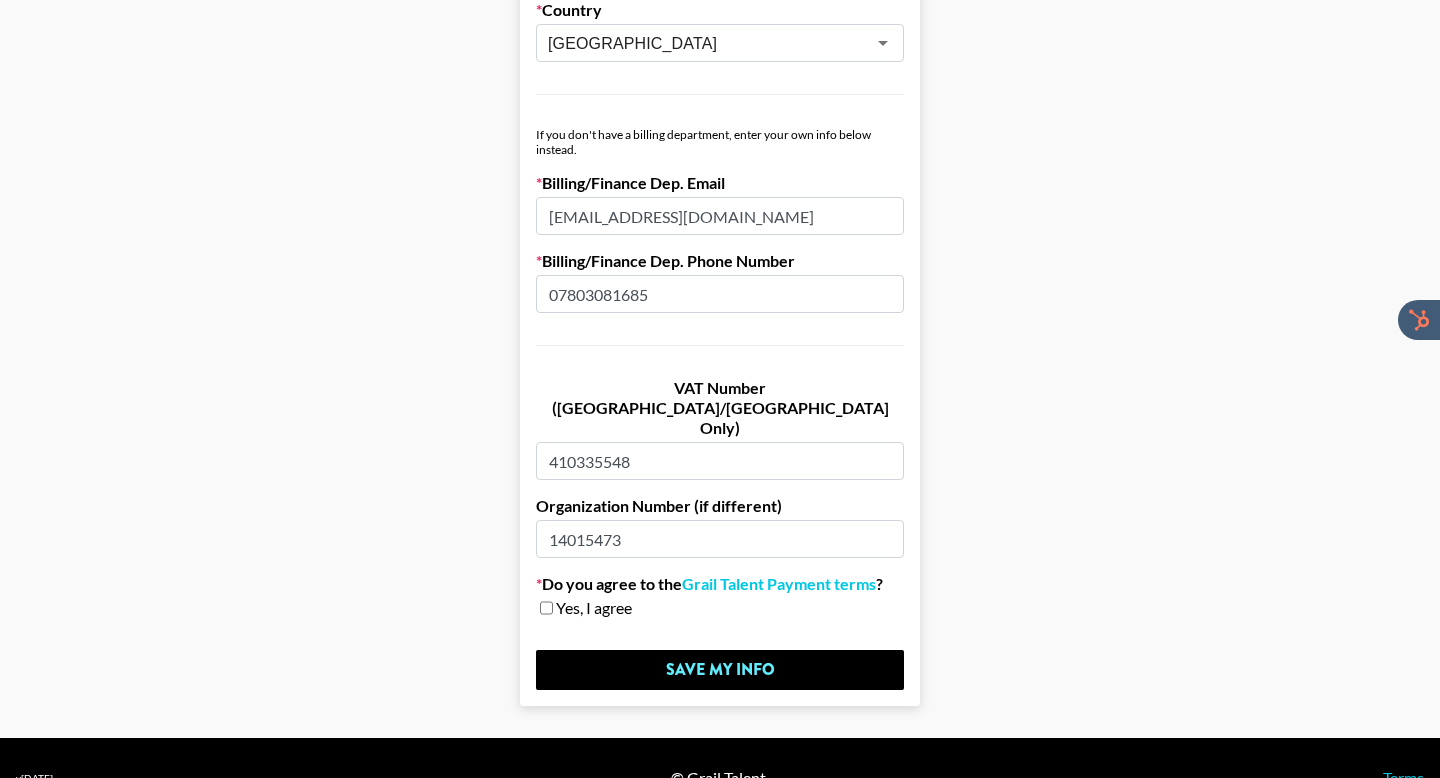 type on "14015473" 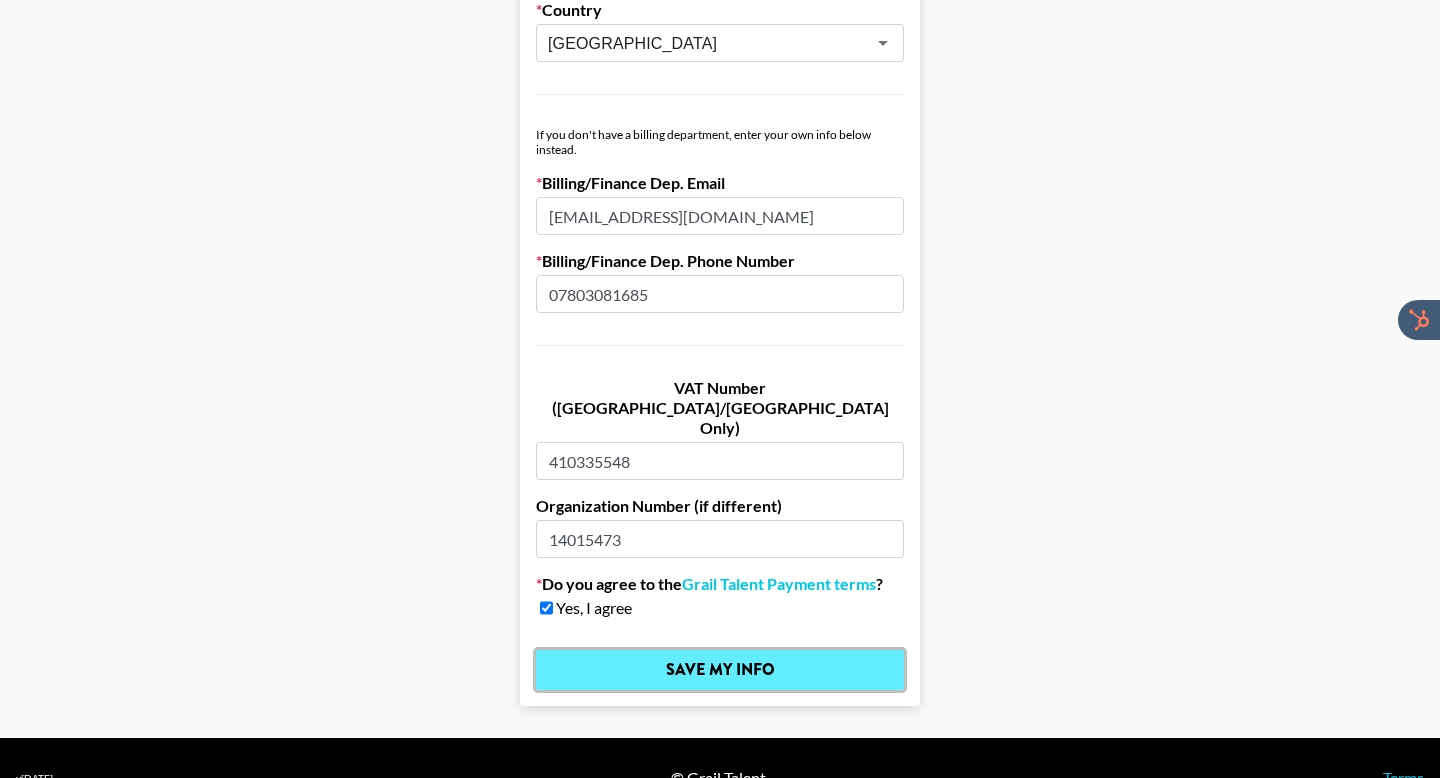 click on "Save My Info" at bounding box center [720, 670] 